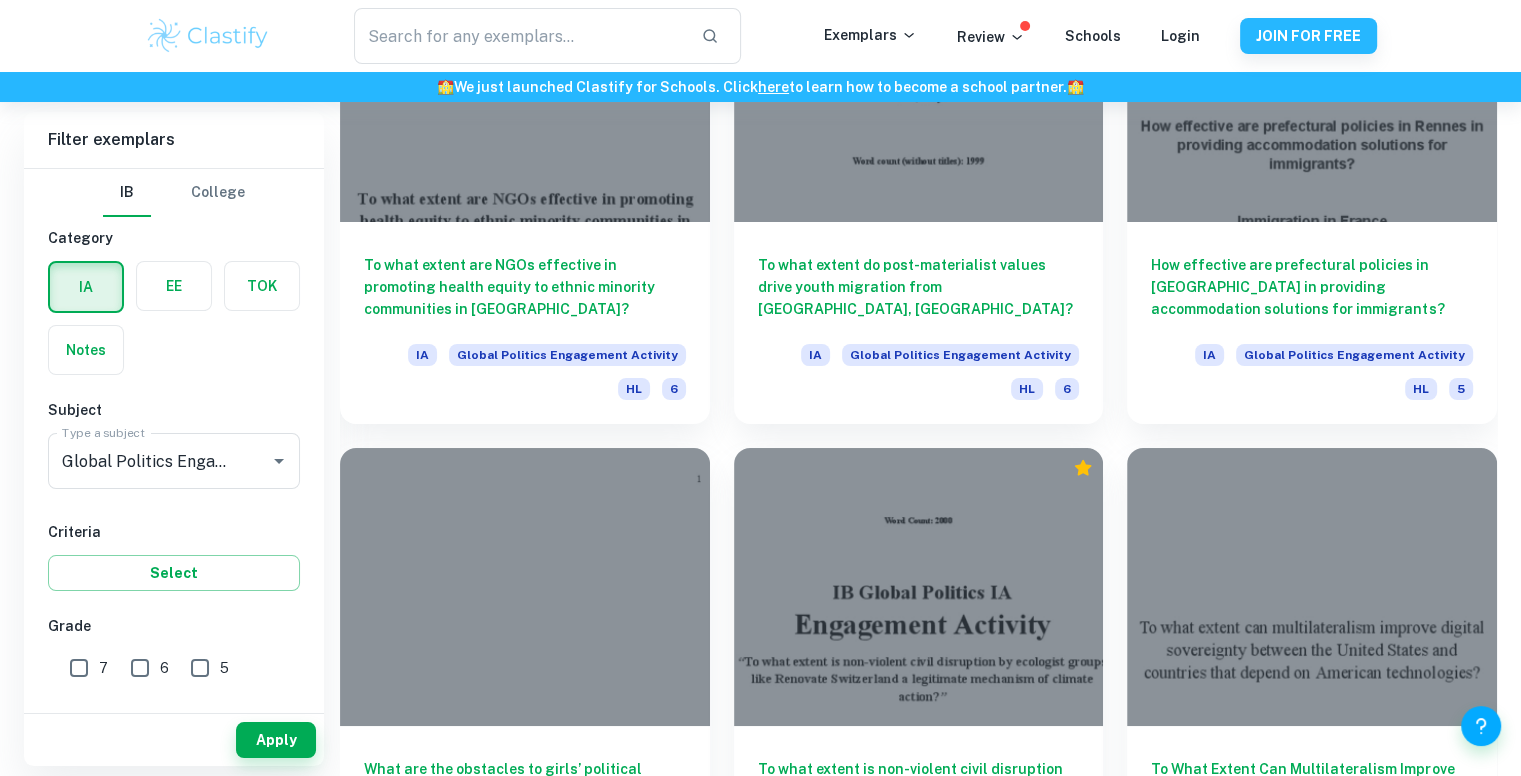 scroll, scrollTop: 7351, scrollLeft: 0, axis: vertical 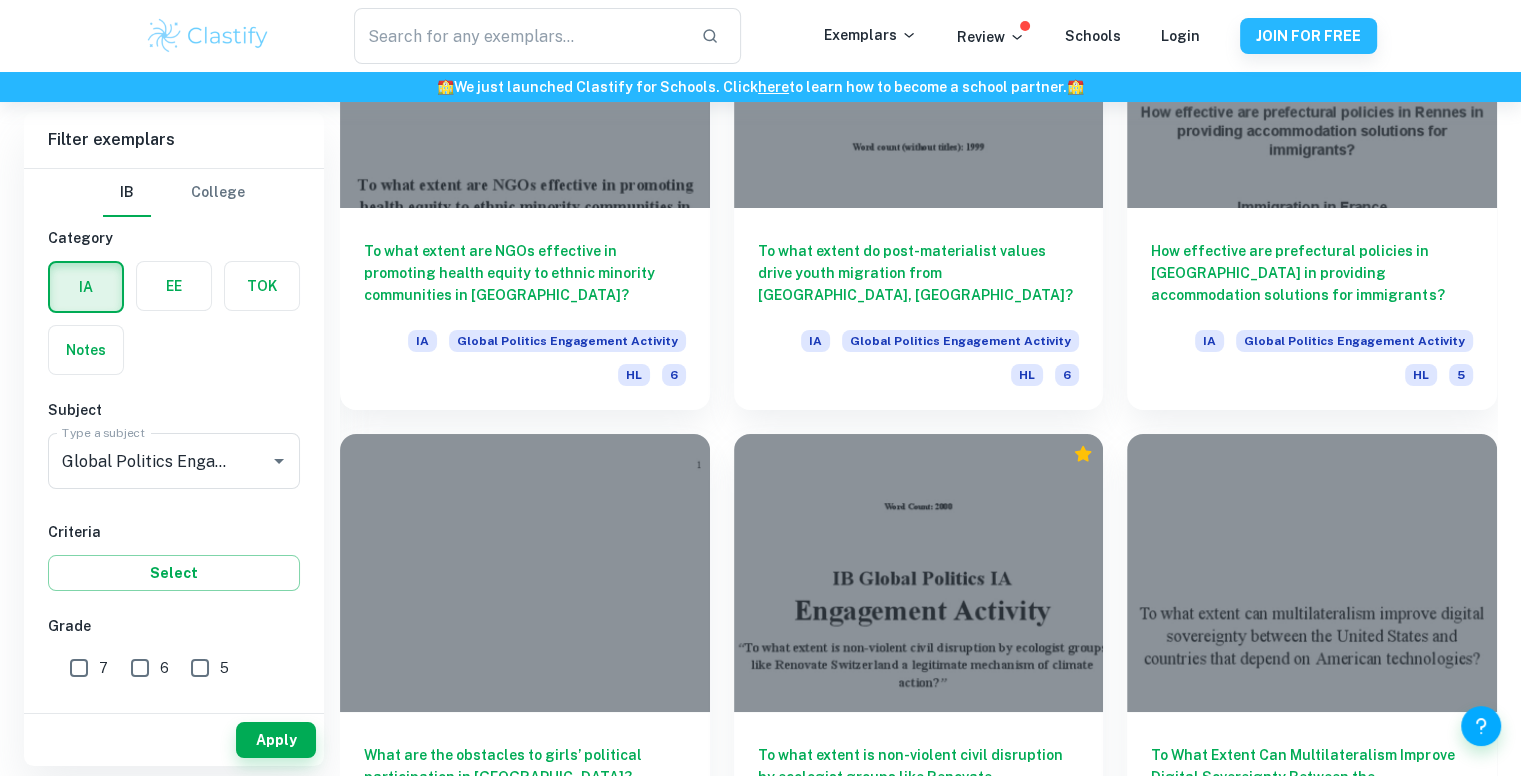 click on "We value your privacy We use cookies to enhance your browsing experience, serve personalised ads or content, and analyse our traffic. By clicking "Accept All", you consent to our use of cookies.   Cookie Policy Customise   Reject All   Accept All   Customise Consent Preferences   We use cookies to help you navigate efficiently and perform certain functions. You will find detailed information about all cookies under each consent category below. The cookies that are categorised as "Necessary" are stored on your browser as they are essential for enabling the basic functionalities of the site. ...  Show more For more information on how Google's third-party cookies operate and handle your data, see:   Google Privacy Policy Necessary Always Active Necessary cookies are required to enable the basic features of this site, such as providing secure log-in or adjusting your consent preferences. These cookies do not store any personally identifiable data. Functional Analytics Performance Advertisement Uncategorised" at bounding box center (760, -6963) 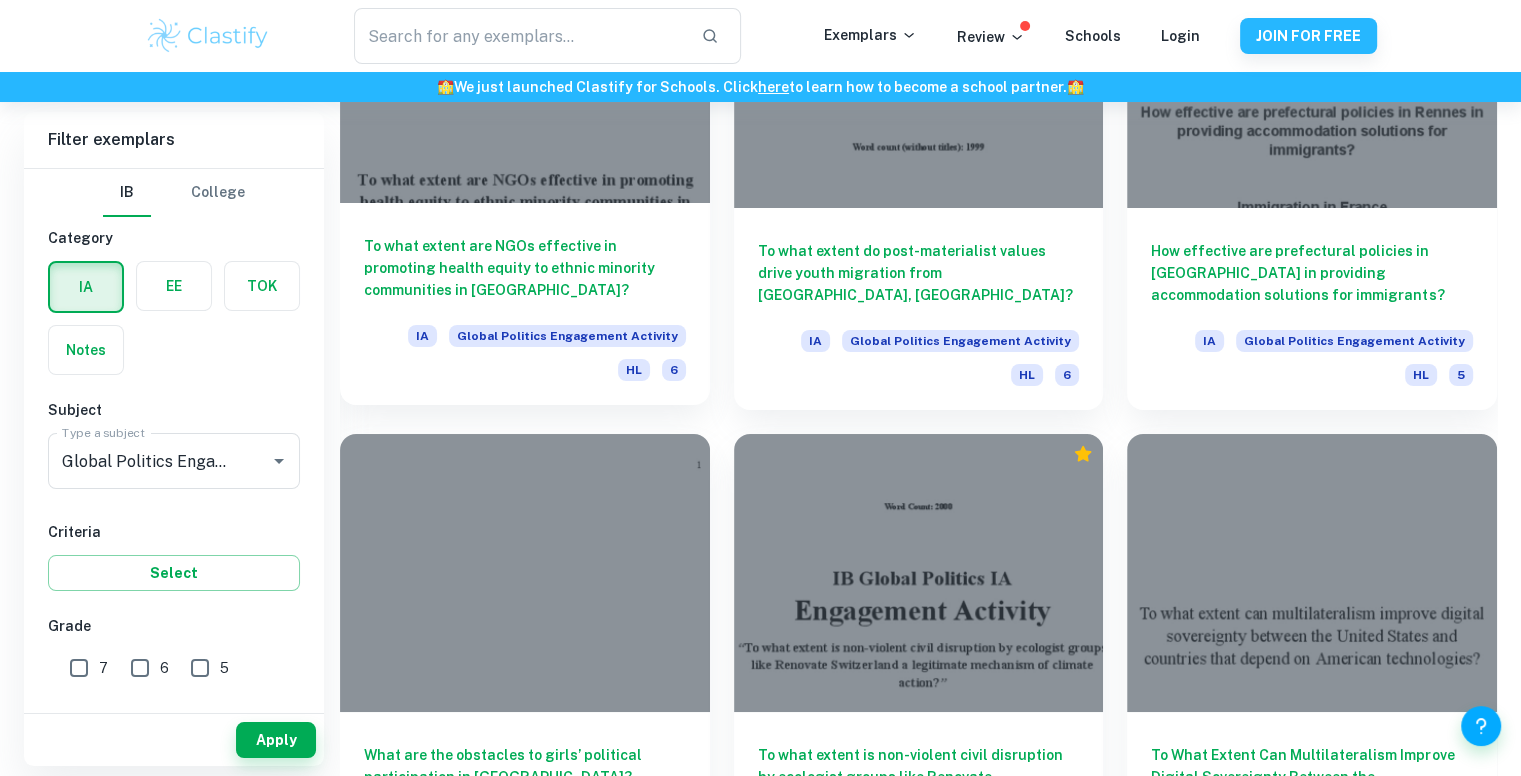 click on "To what extent are NGOs effective in promoting  health equity to ethnic minority communities in Hong Kong?" at bounding box center (525, 268) 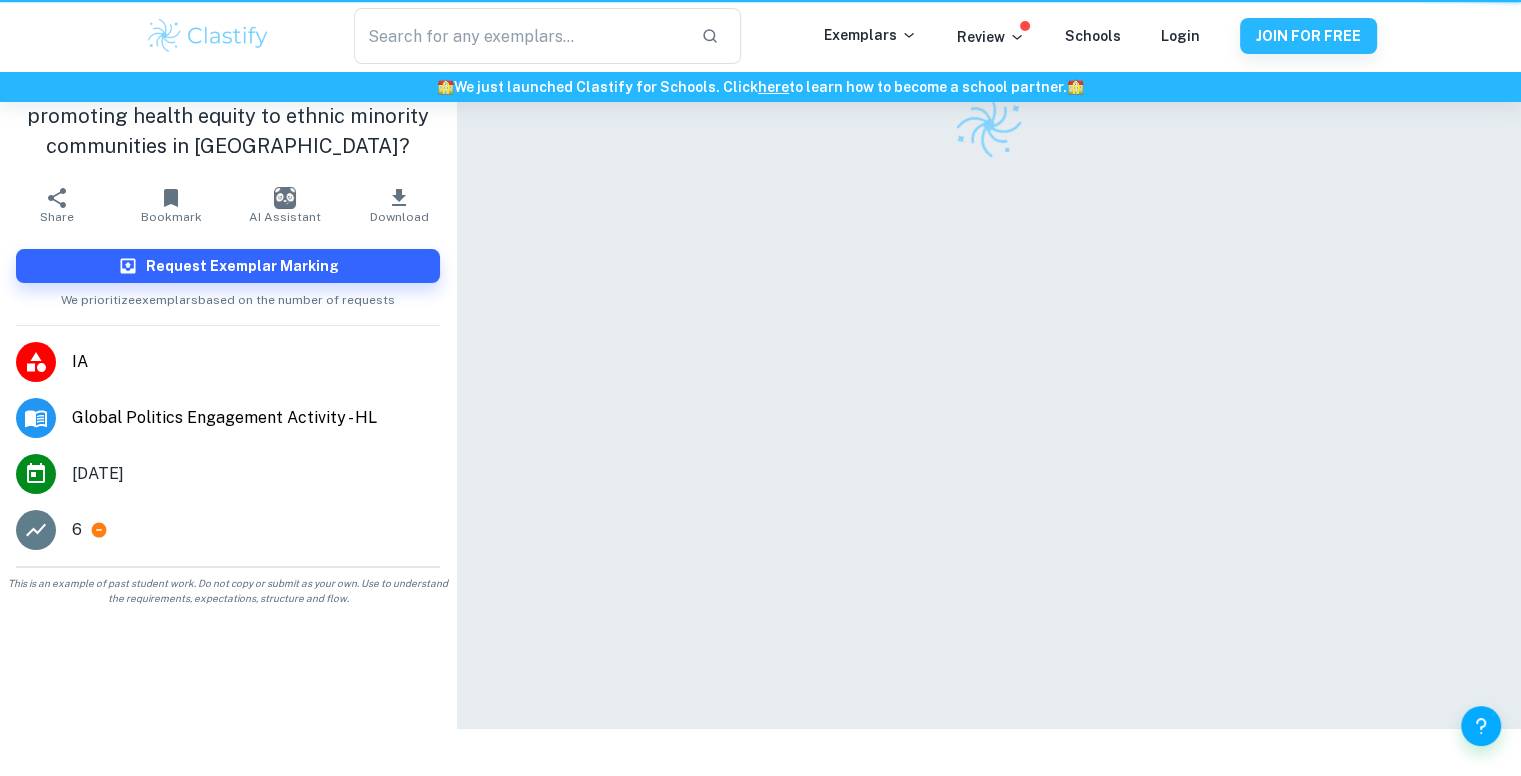 scroll, scrollTop: 0, scrollLeft: 0, axis: both 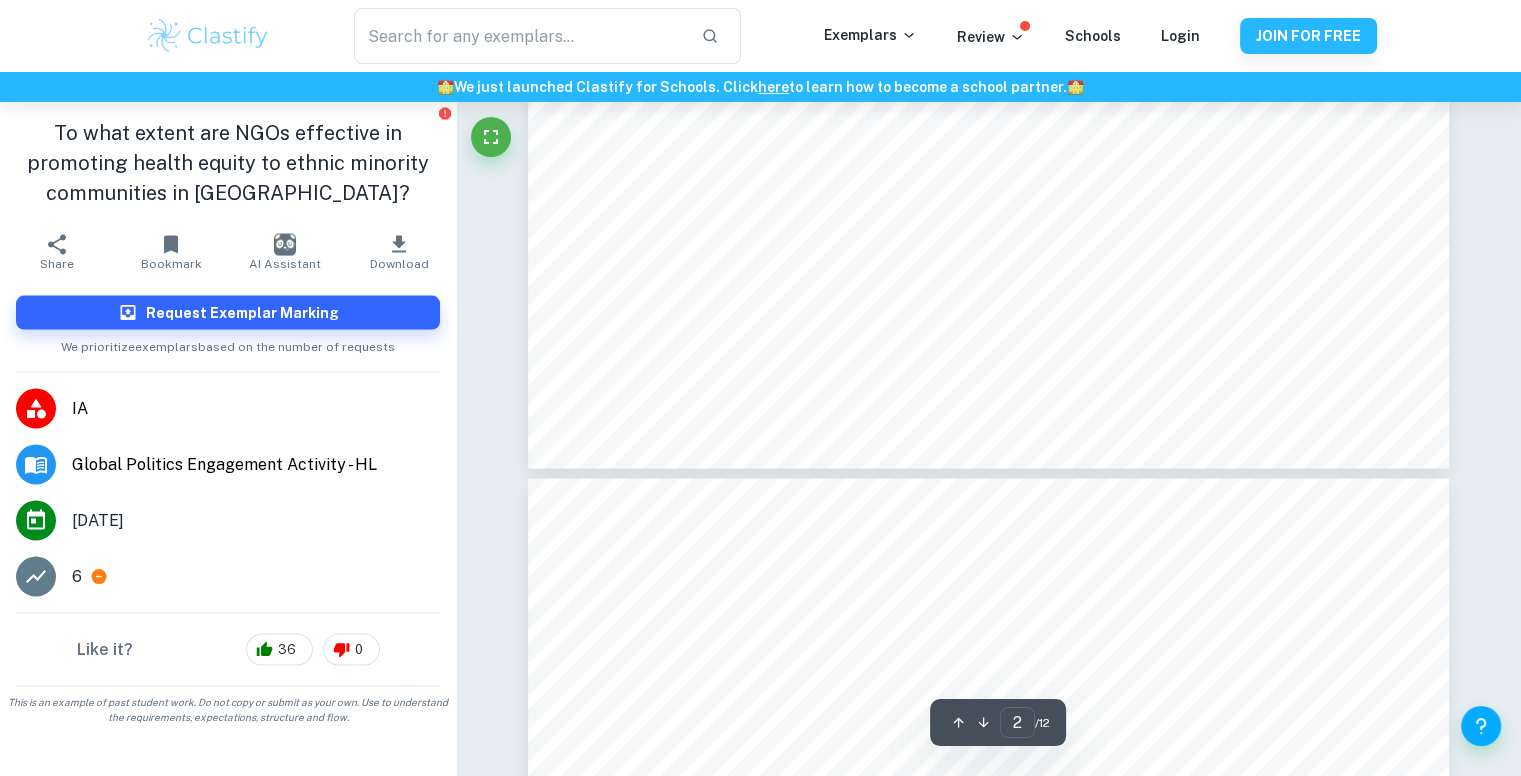 type on "1" 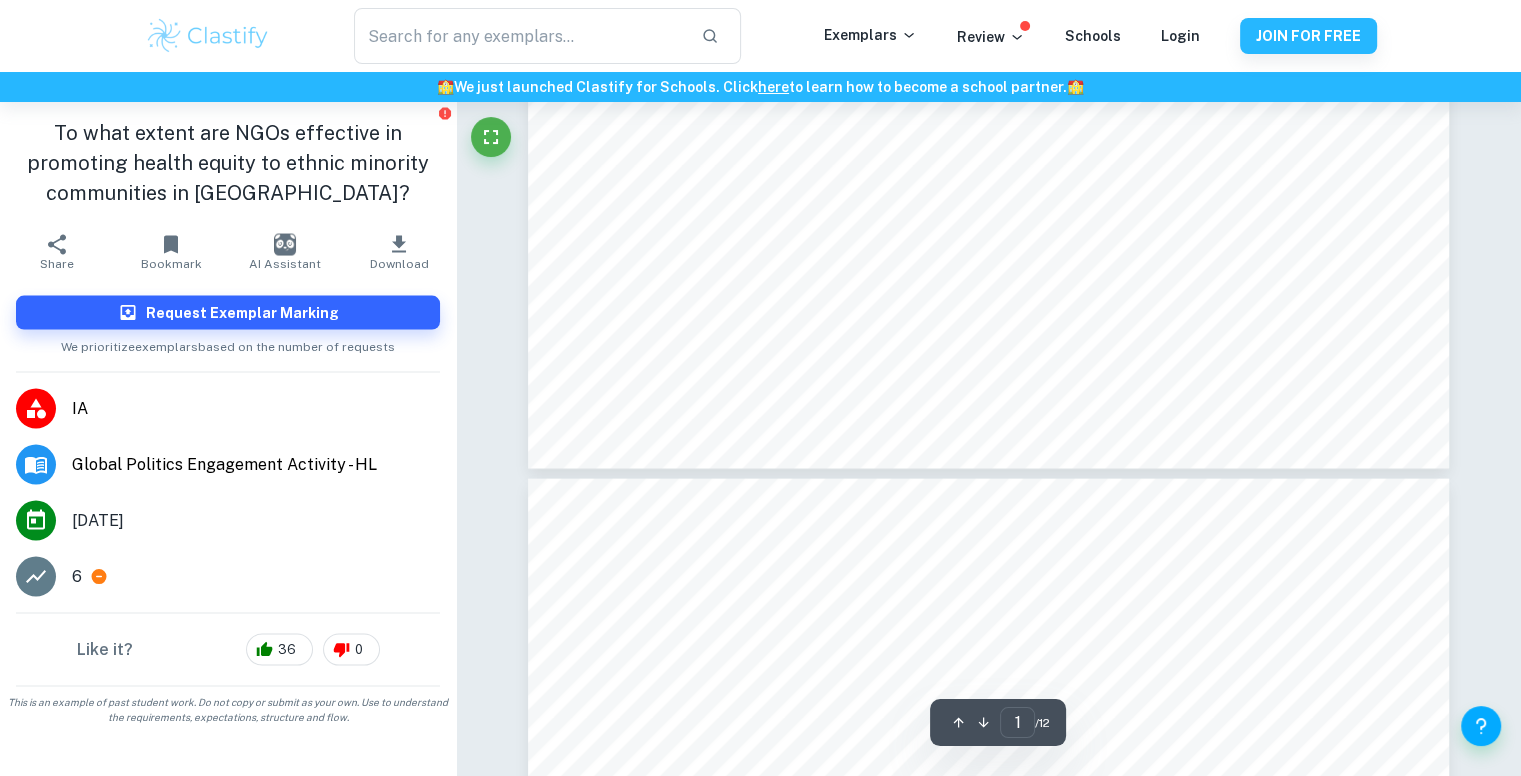 scroll, scrollTop: 0, scrollLeft: 0, axis: both 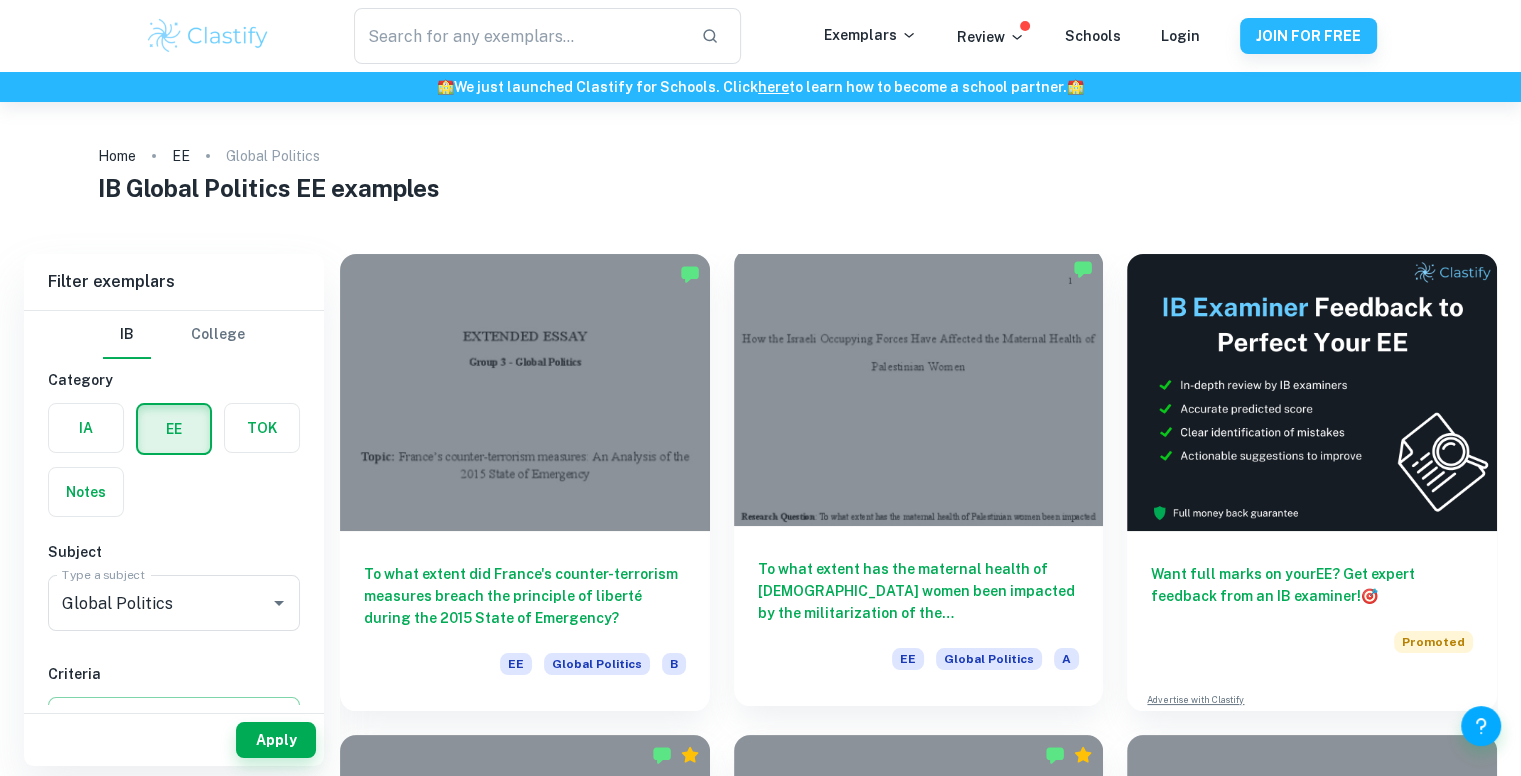 click on "To what extent has the maternal health of [DEMOGRAPHIC_DATA] women been impacted by the militarization of the [GEOGRAPHIC_DATA] and [GEOGRAPHIC_DATA] by [DEMOGRAPHIC_DATA] occupying forces?" at bounding box center [919, 591] 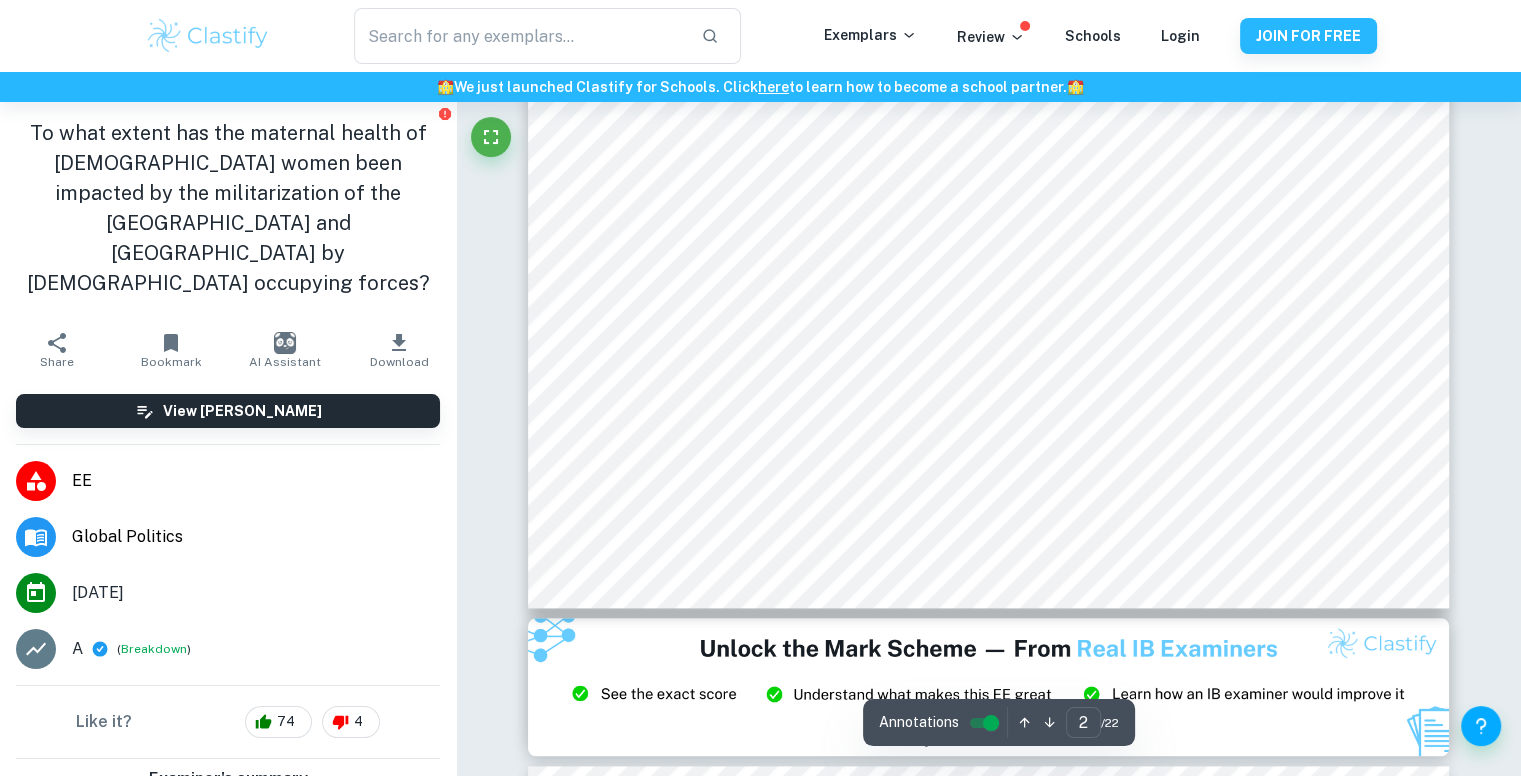 scroll, scrollTop: 0, scrollLeft: 0, axis: both 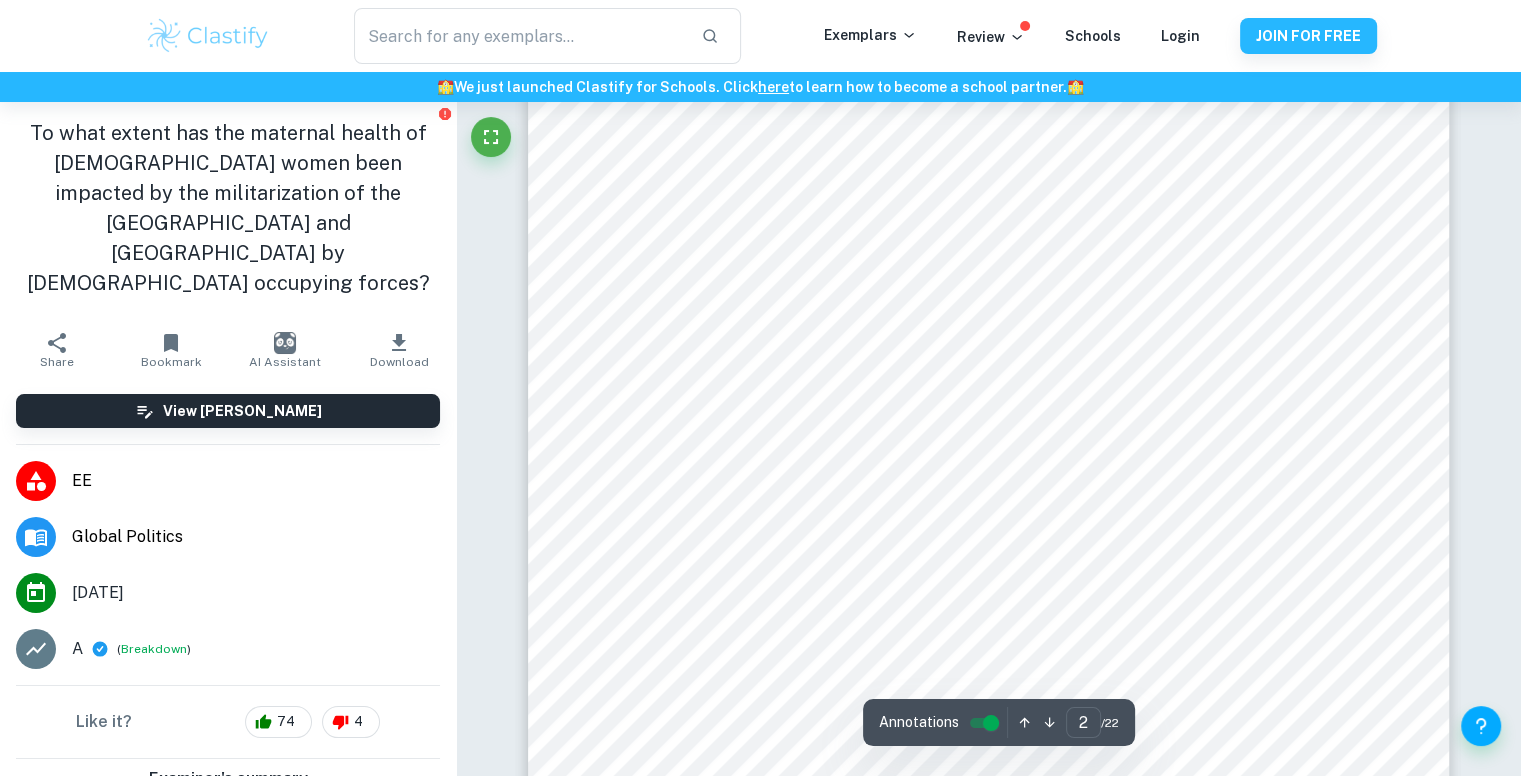 type on "1" 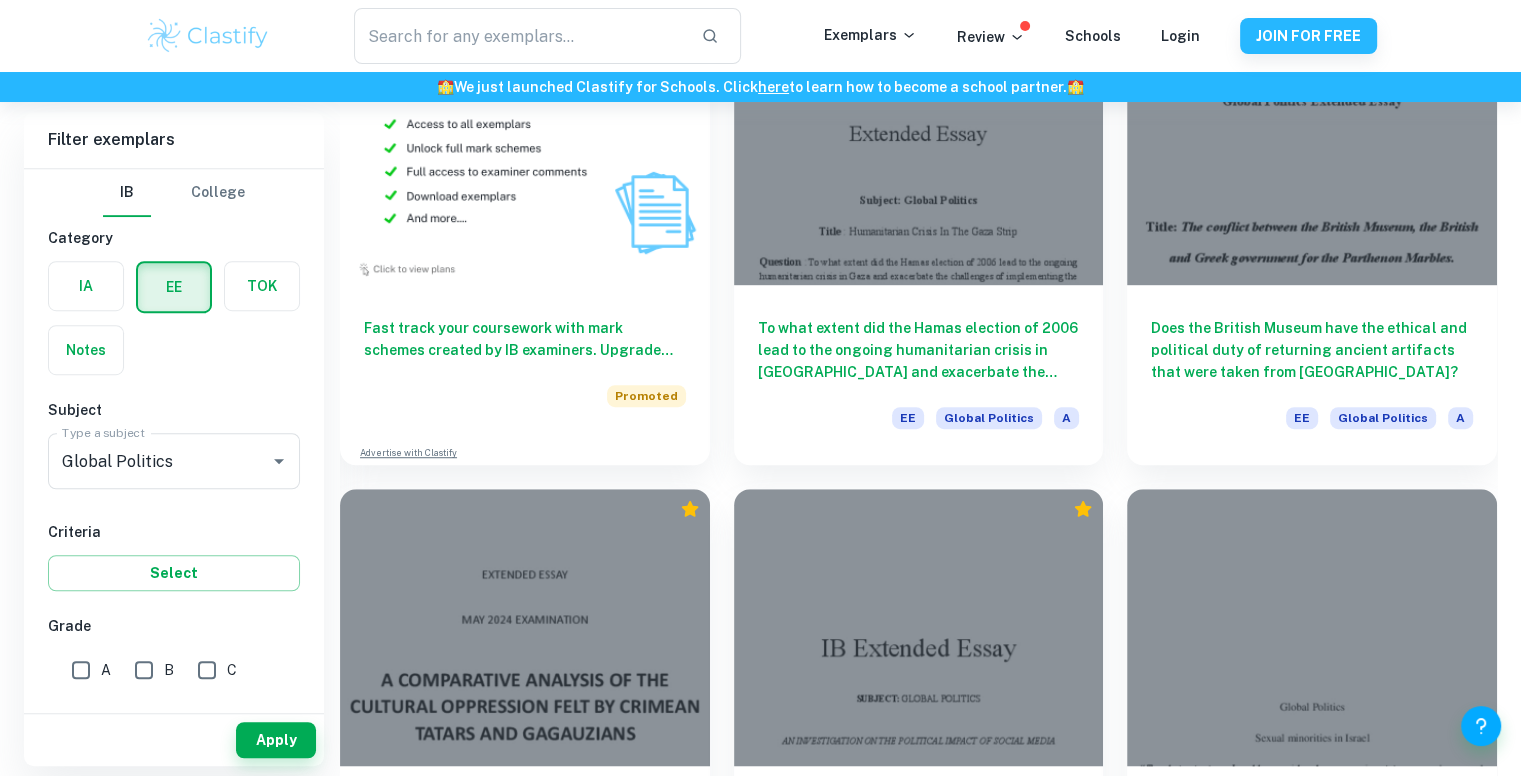 scroll, scrollTop: 1215, scrollLeft: 0, axis: vertical 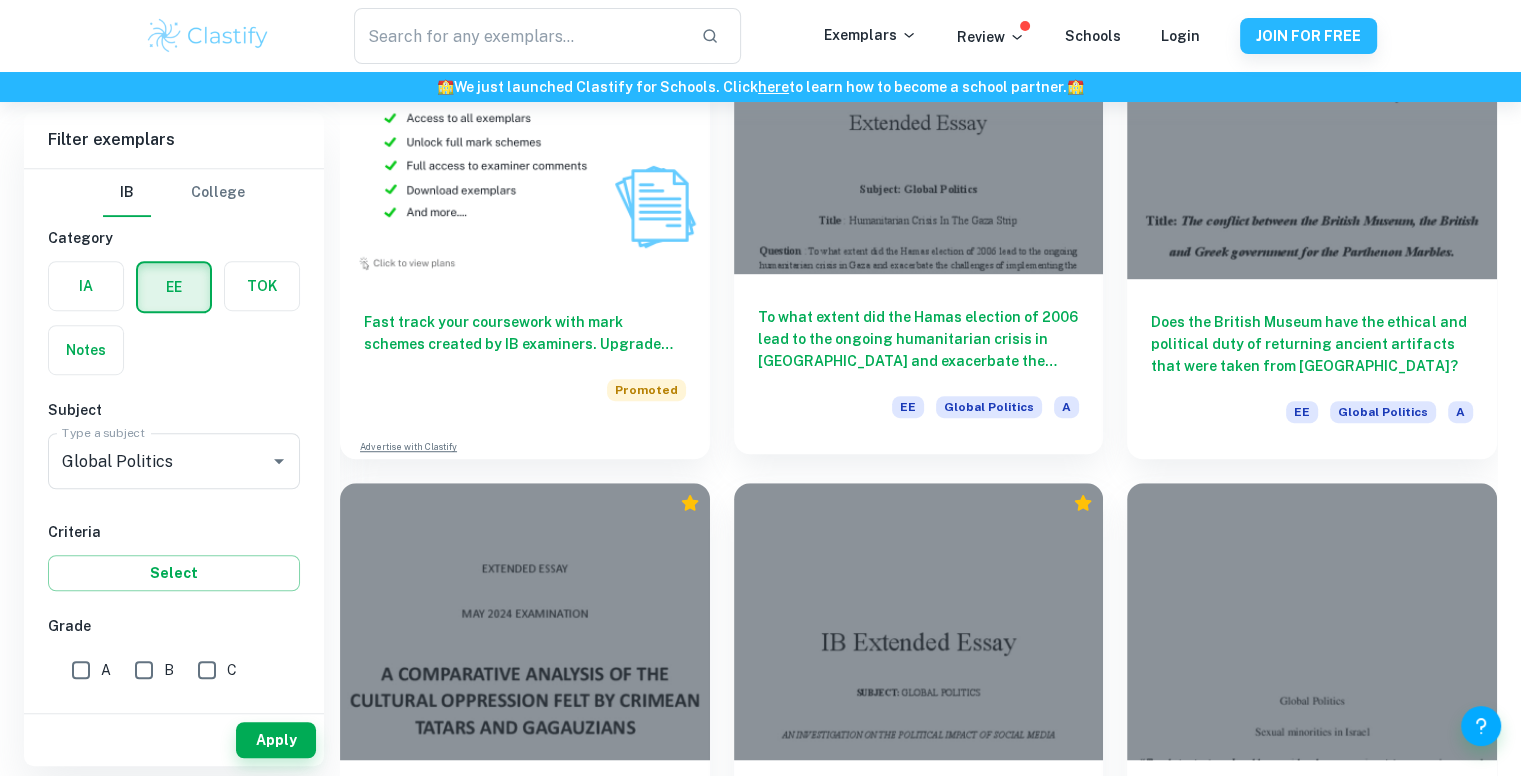 click on "To what extent did the Hamas election of 2006 lead to the ongoing humanitarian crisis in [GEOGRAPHIC_DATA] and exacerbate the challenges of implementing the  “responsibility to protect doctrine?”" at bounding box center (919, 339) 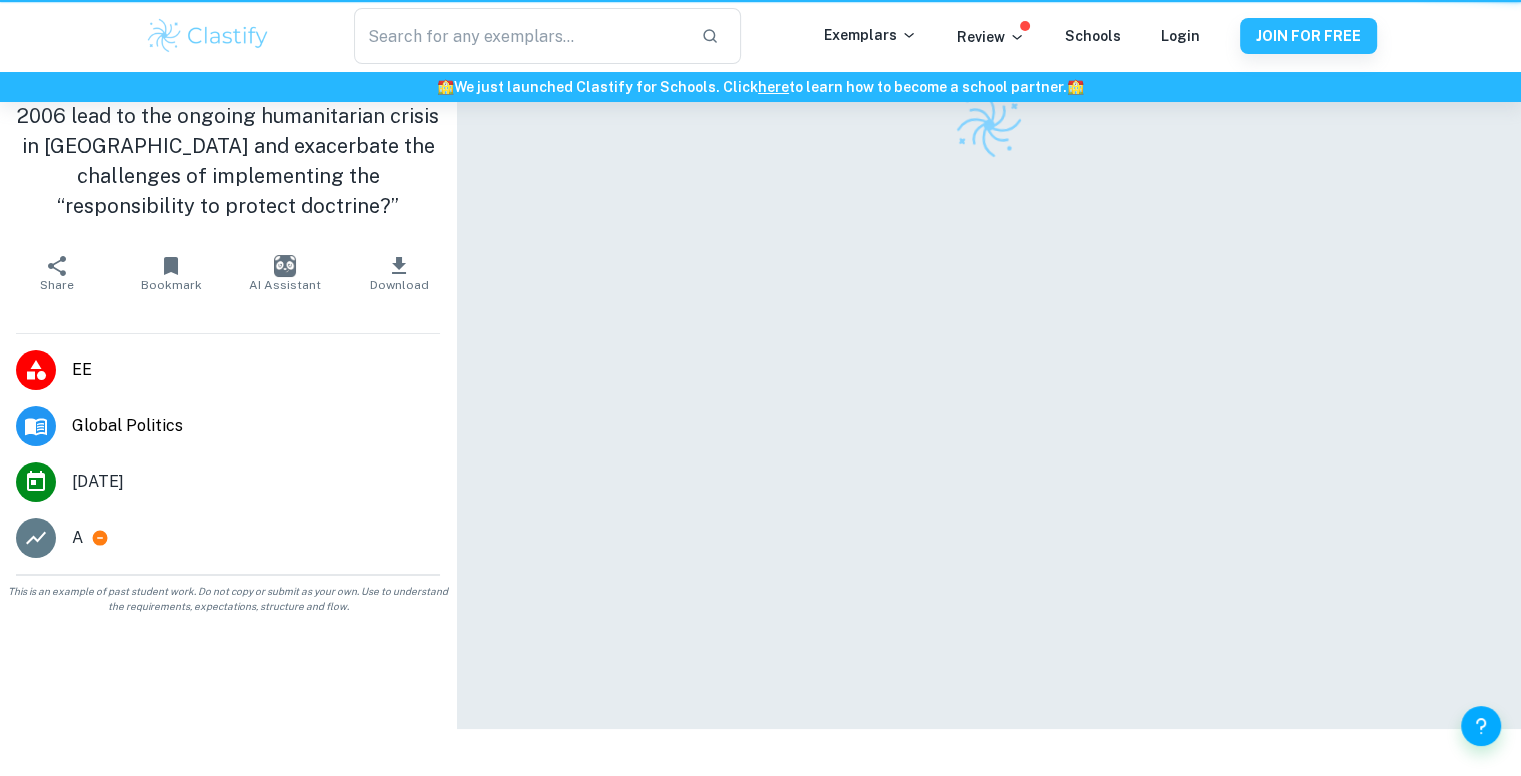 scroll, scrollTop: 0, scrollLeft: 0, axis: both 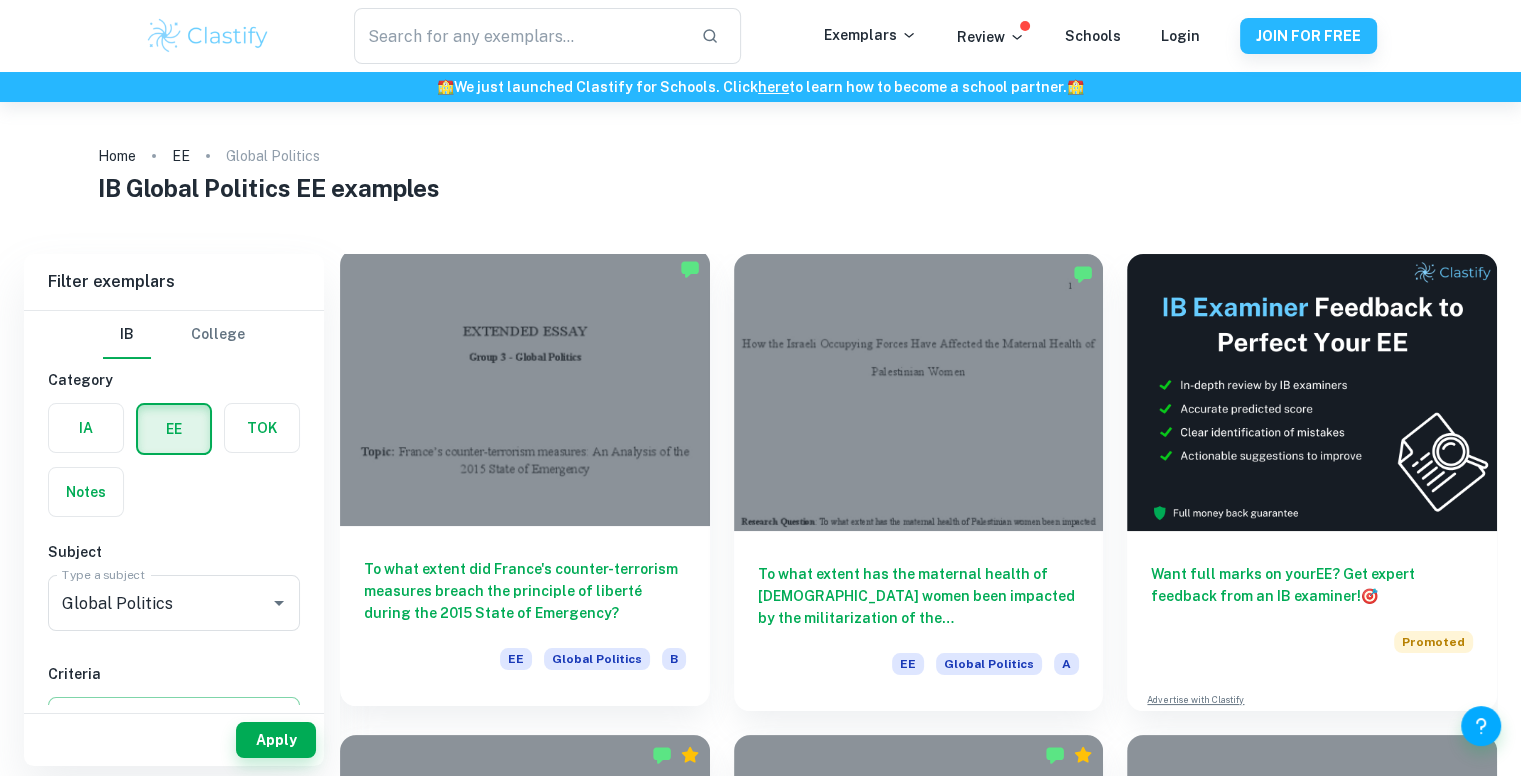 click on "To what extent did France's counter-terrorism measures breach the principle of liberté during the 2015 State of Emergency?" at bounding box center (525, 591) 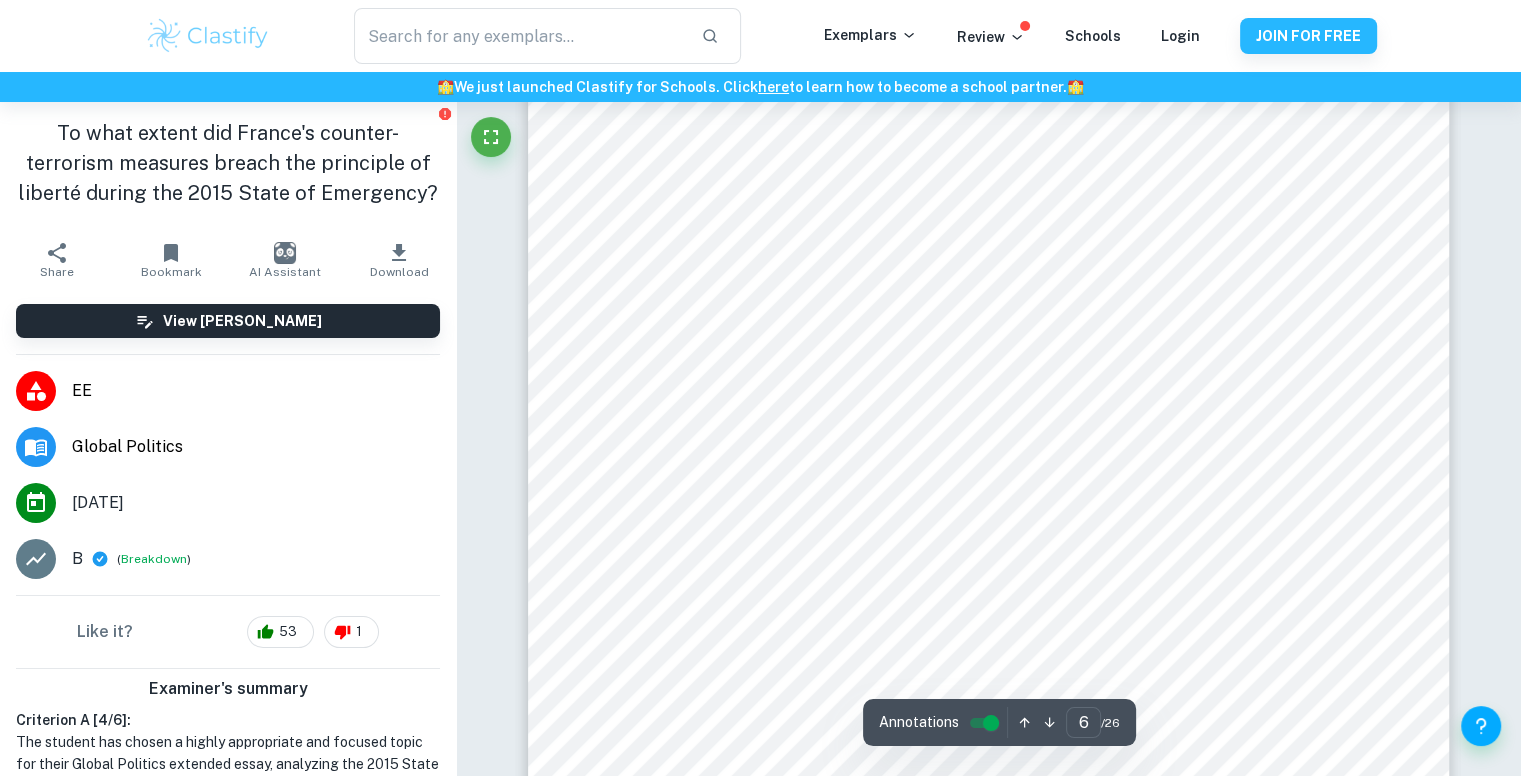 scroll, scrollTop: 6480, scrollLeft: 0, axis: vertical 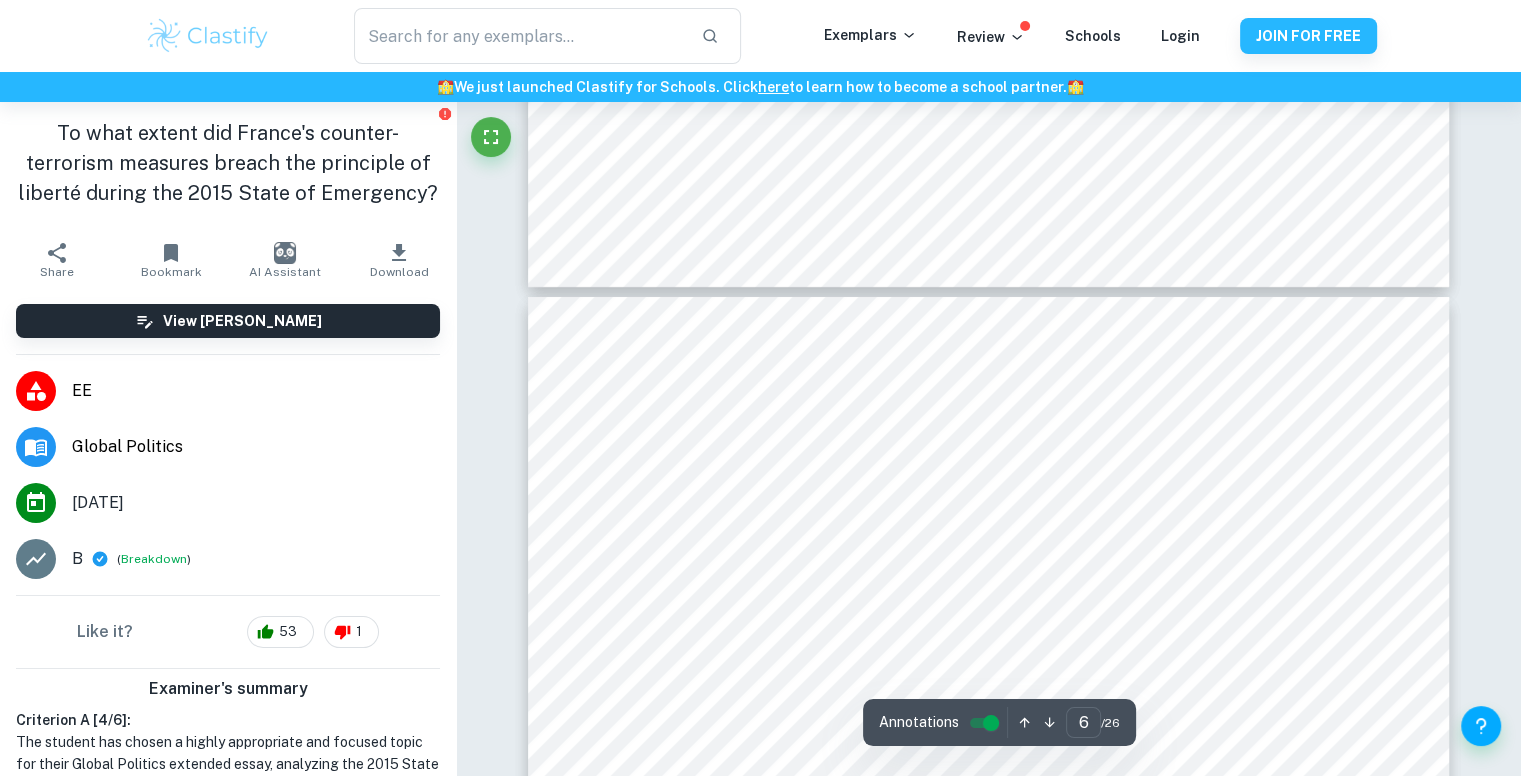 type on "7" 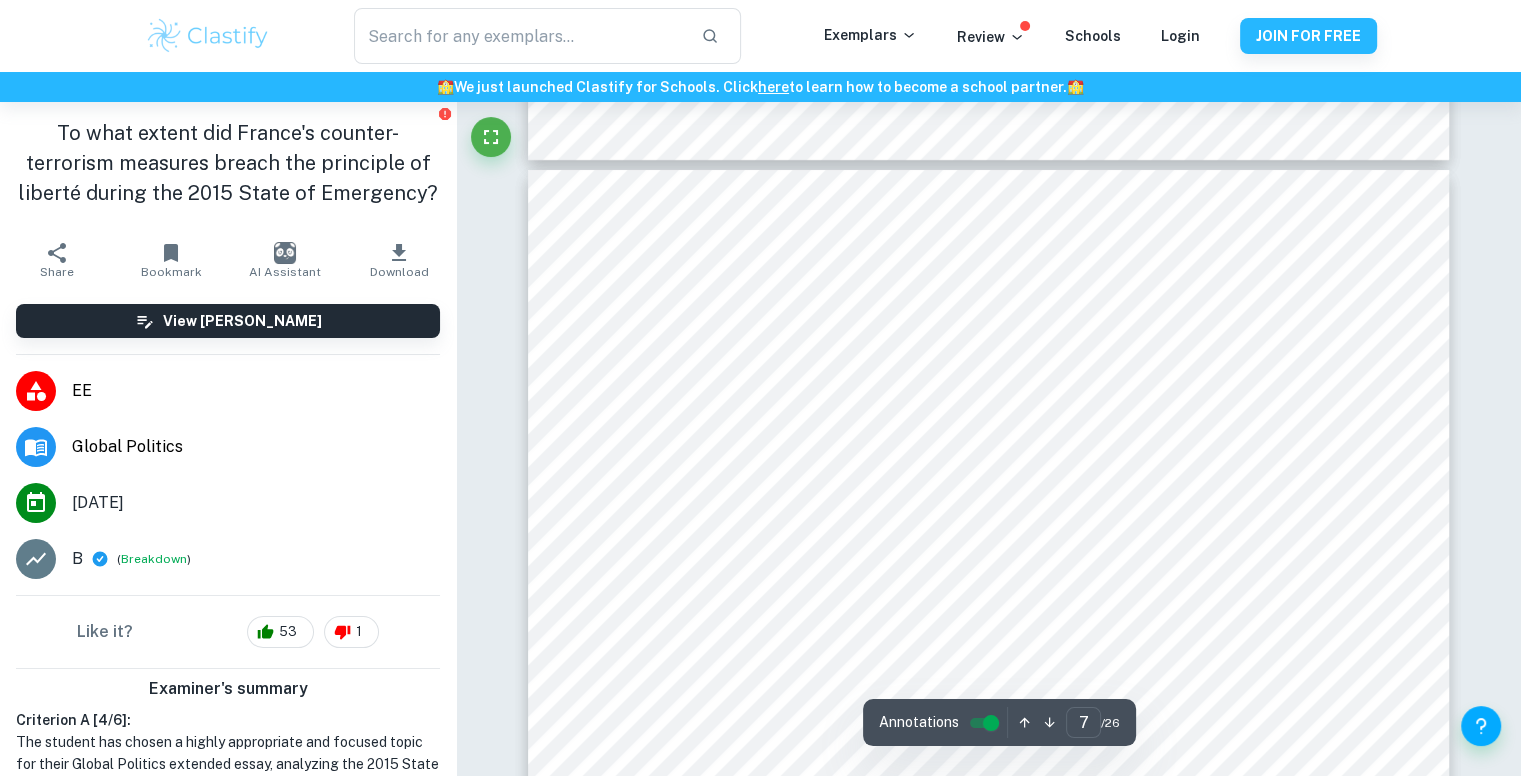 scroll, scrollTop: 7560, scrollLeft: 0, axis: vertical 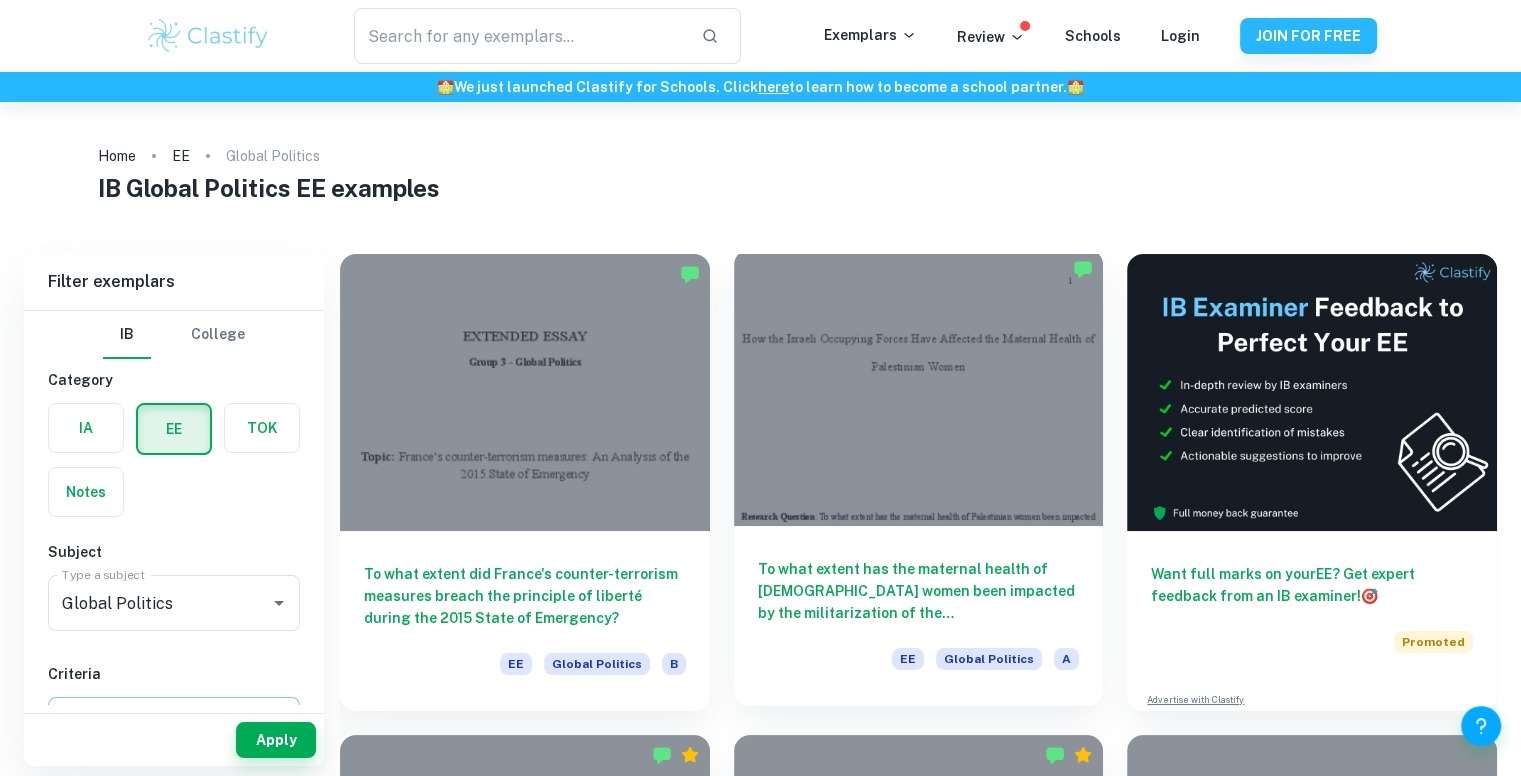 click on "To what extent has the maternal health of [DEMOGRAPHIC_DATA] women been impacted by the militarization of the [GEOGRAPHIC_DATA] and [GEOGRAPHIC_DATA] by [DEMOGRAPHIC_DATA] occupying forces?" at bounding box center [919, 591] 